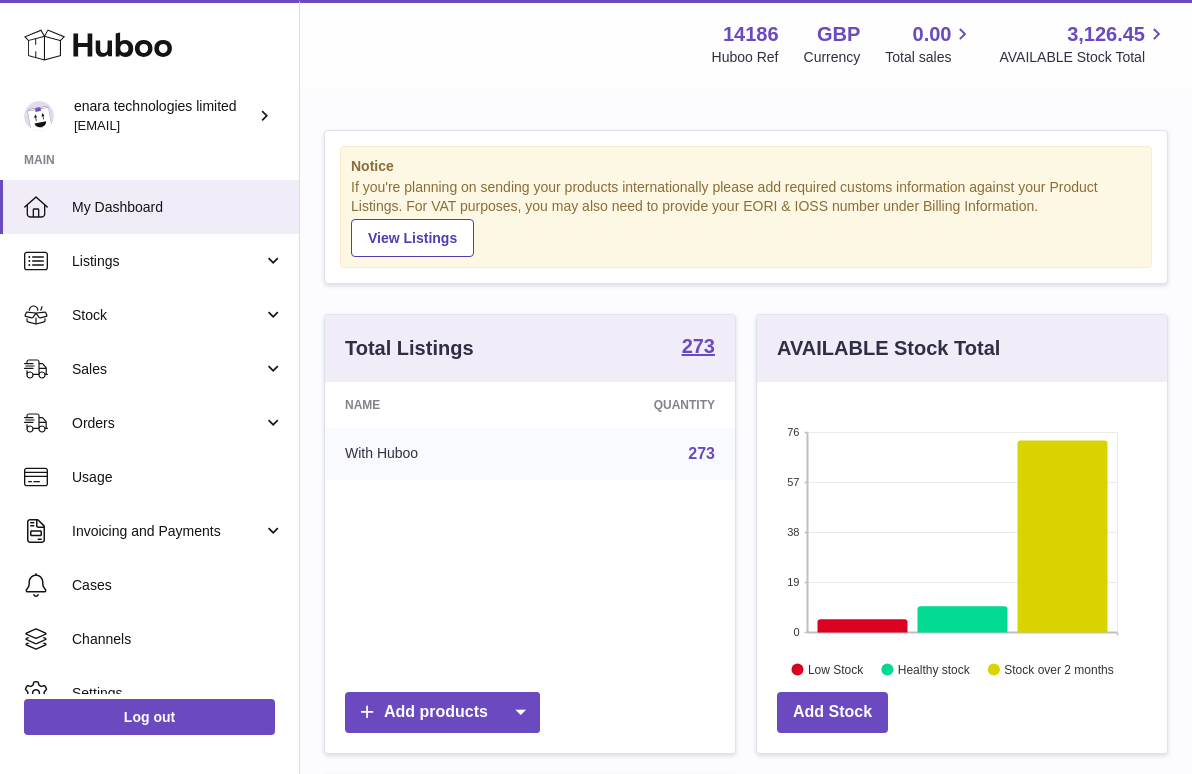 scroll, scrollTop: 0, scrollLeft: 0, axis: both 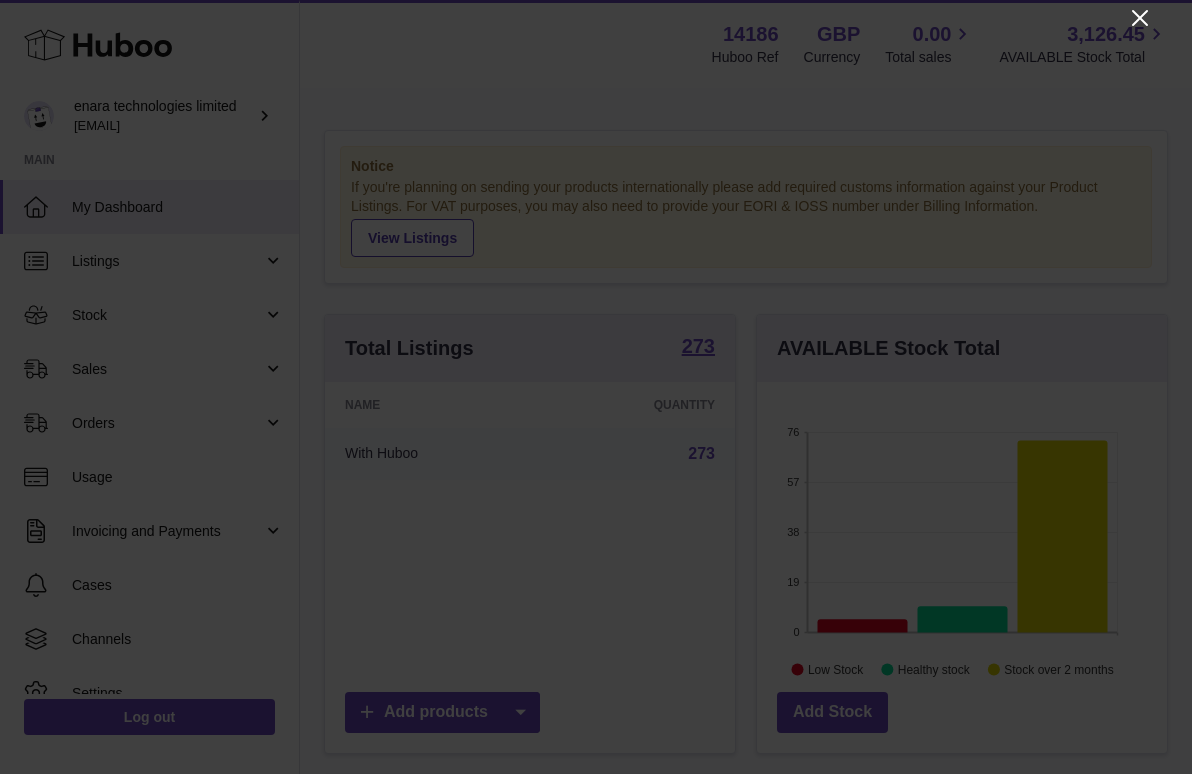 click 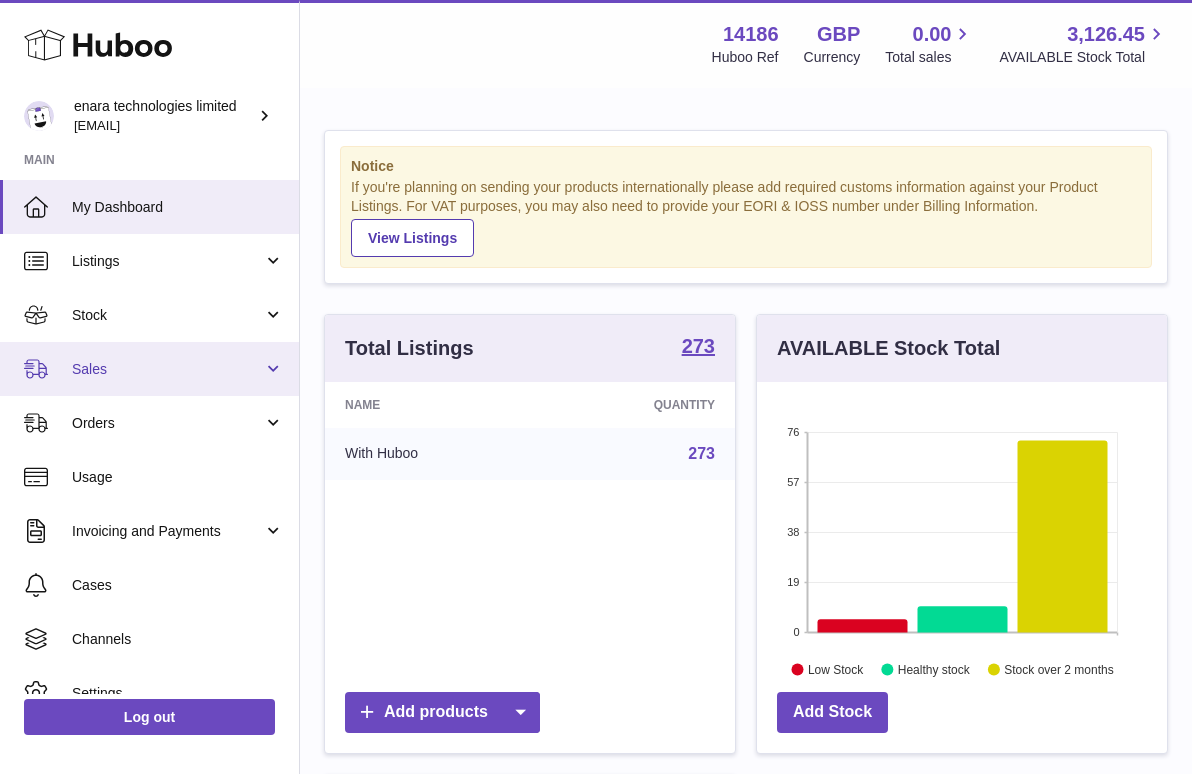 click on "Sales" at bounding box center [167, 369] 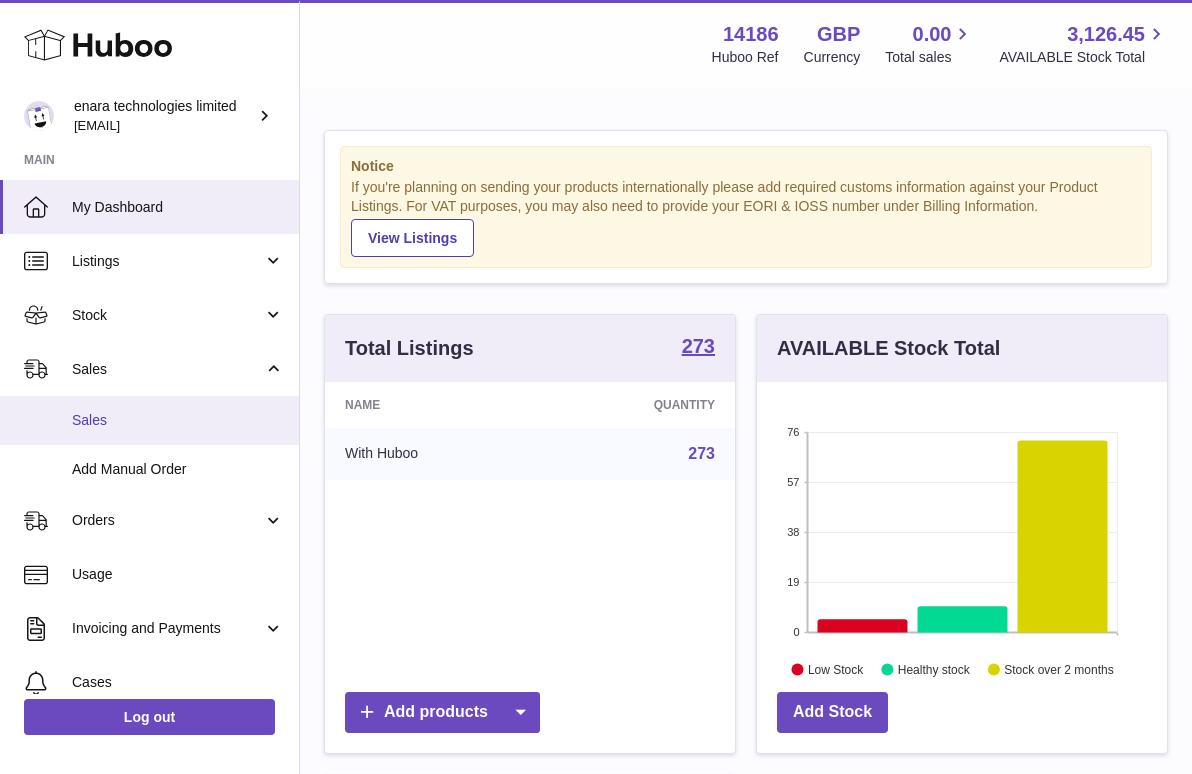 click on "Sales" at bounding box center [178, 420] 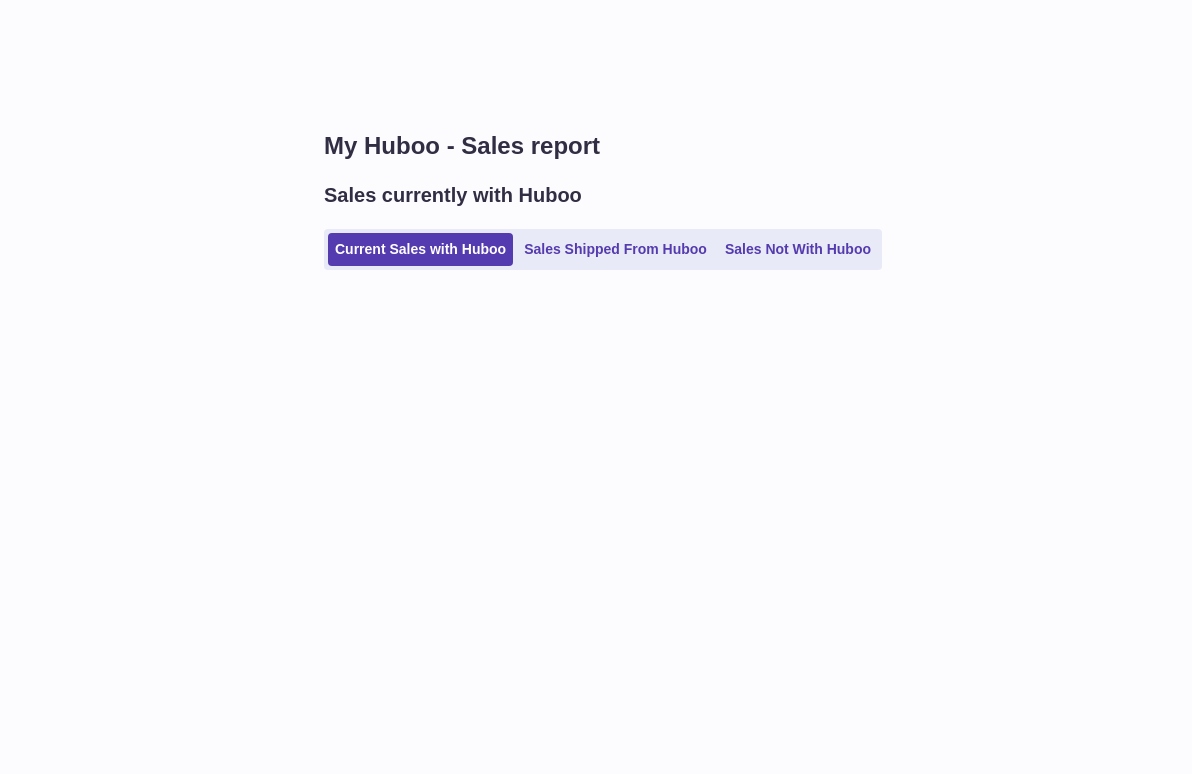 scroll, scrollTop: 0, scrollLeft: 0, axis: both 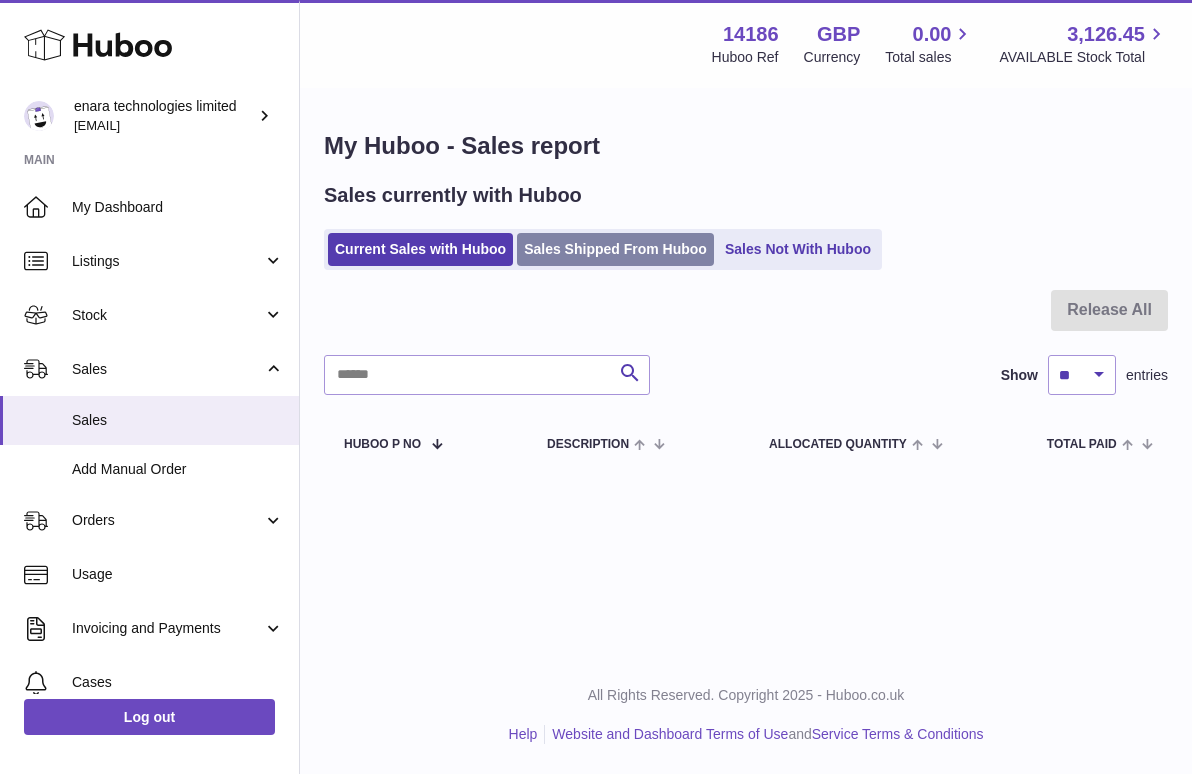 click on "Sales Shipped From Huboo" at bounding box center (615, 249) 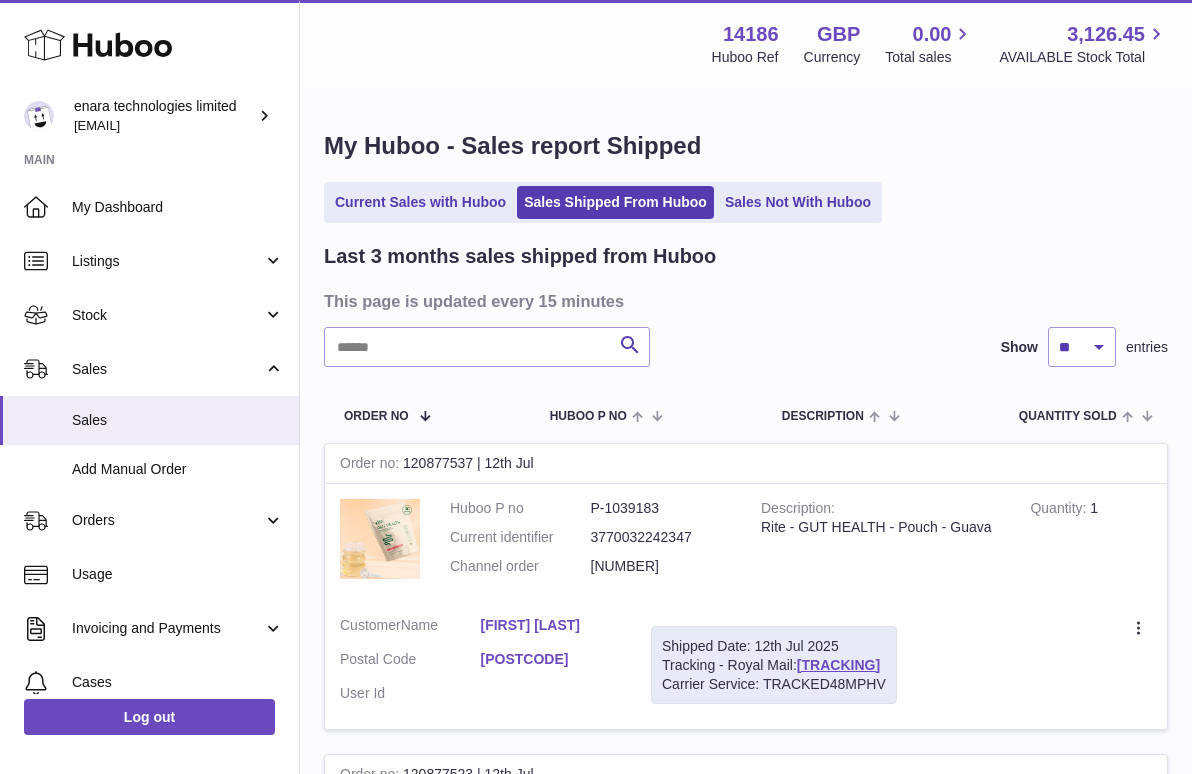 scroll, scrollTop: 0, scrollLeft: 0, axis: both 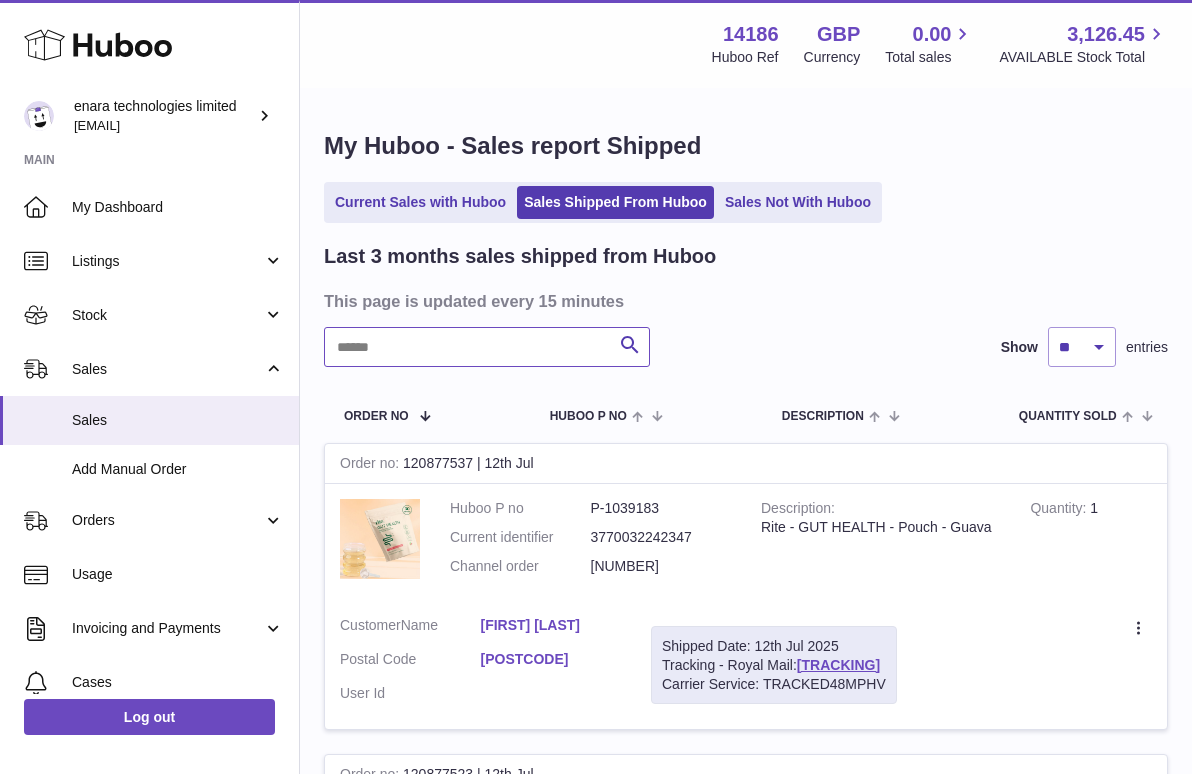 click at bounding box center [487, 347] 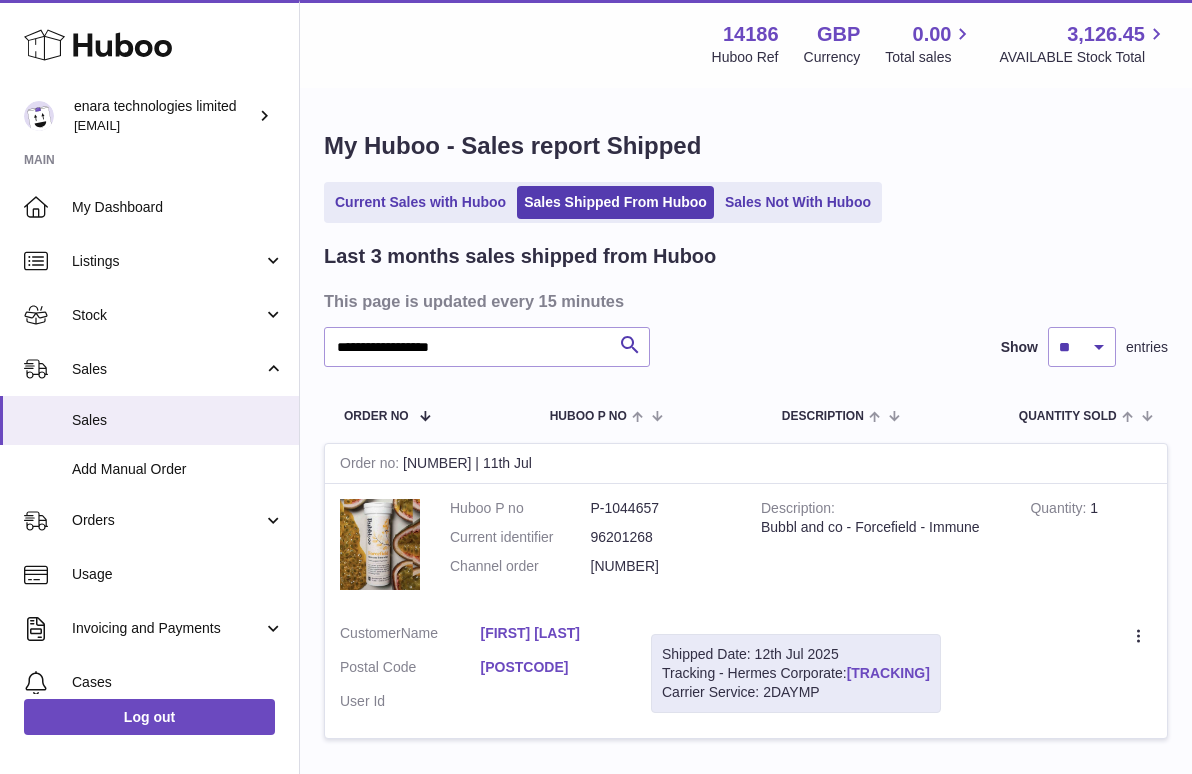 drag, startPoint x: 988, startPoint y: 666, endPoint x: 854, endPoint y: 667, distance: 134.00374 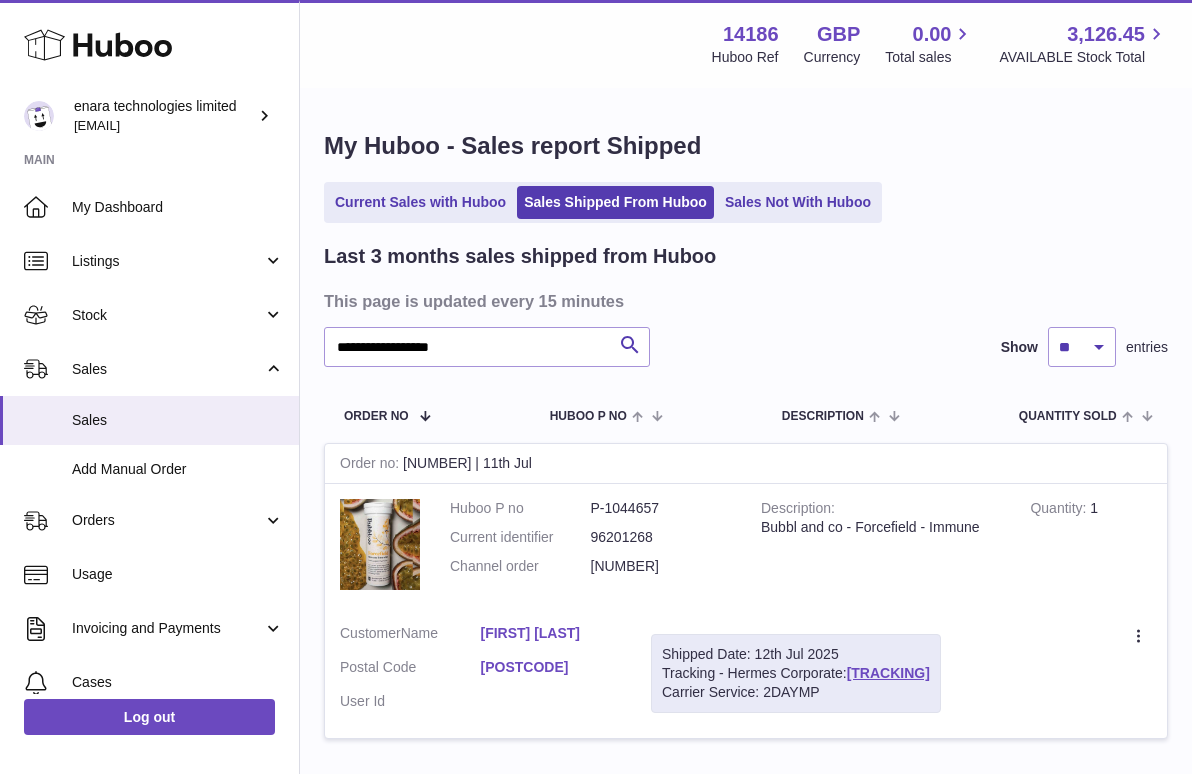 copy on "[TRACKING]" 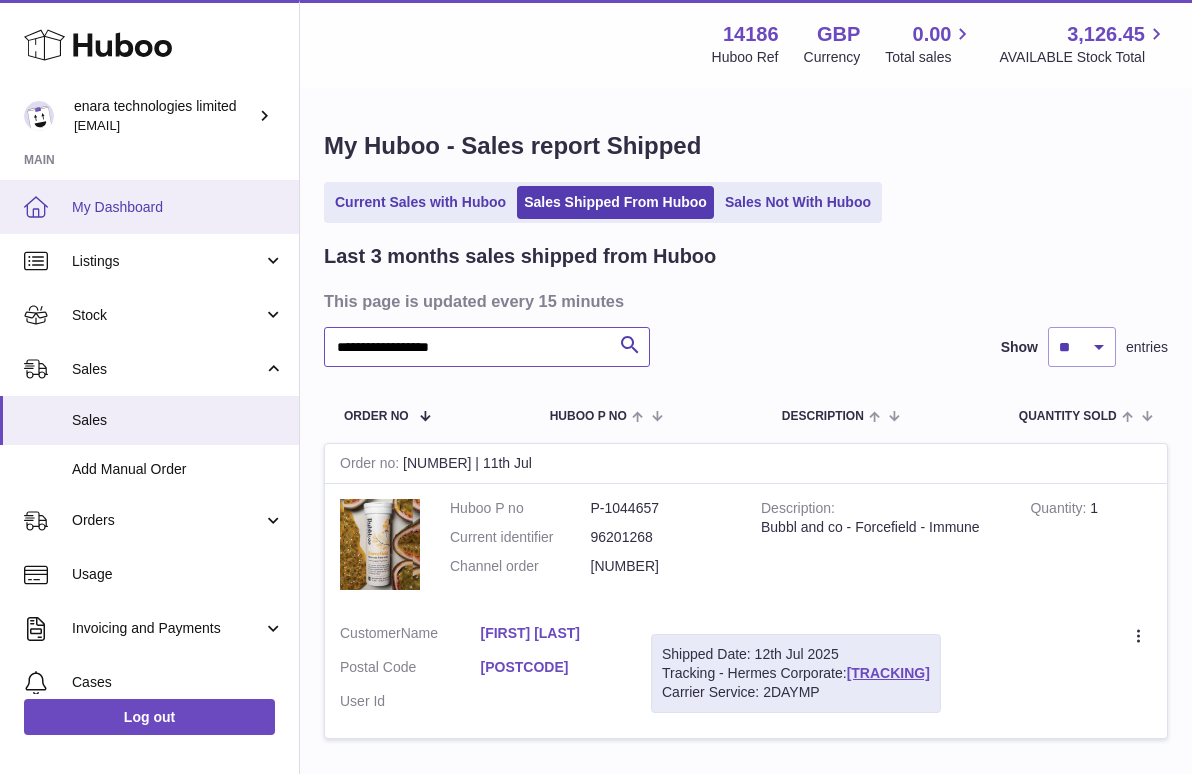 drag, startPoint x: 483, startPoint y: 344, endPoint x: 81, endPoint y: 221, distance: 420.39624 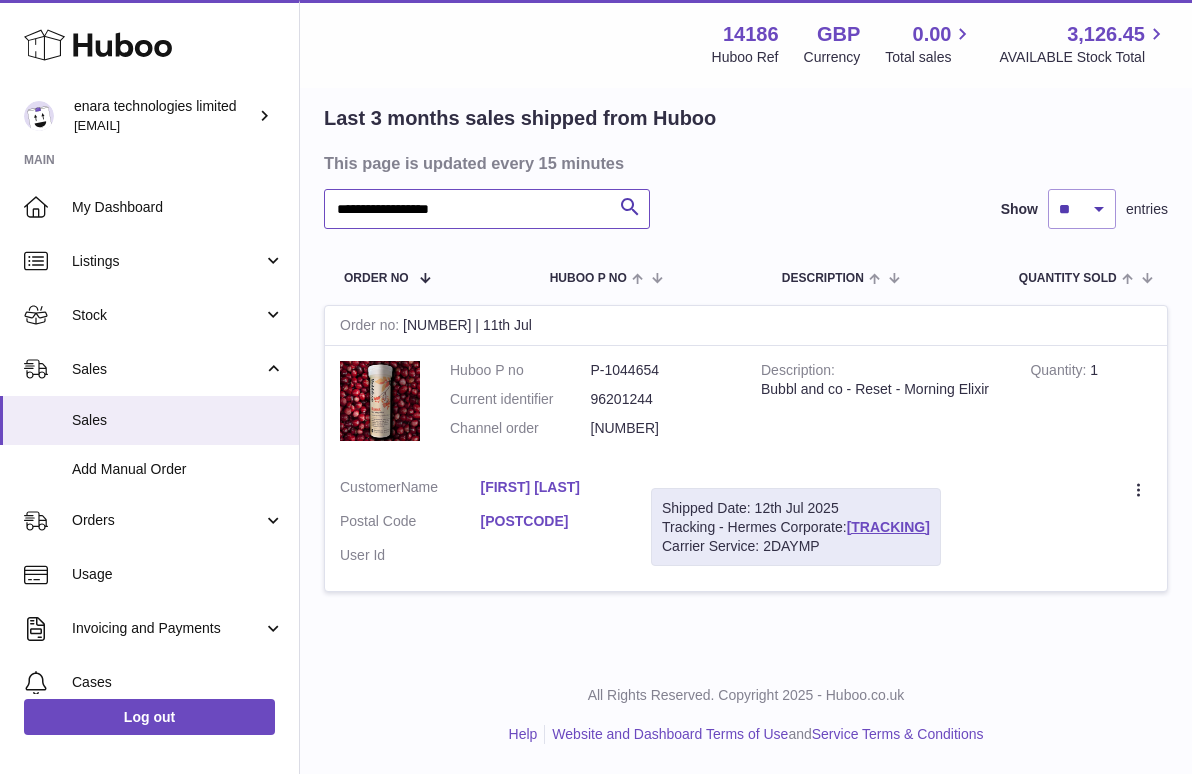 scroll, scrollTop: 139, scrollLeft: 0, axis: vertical 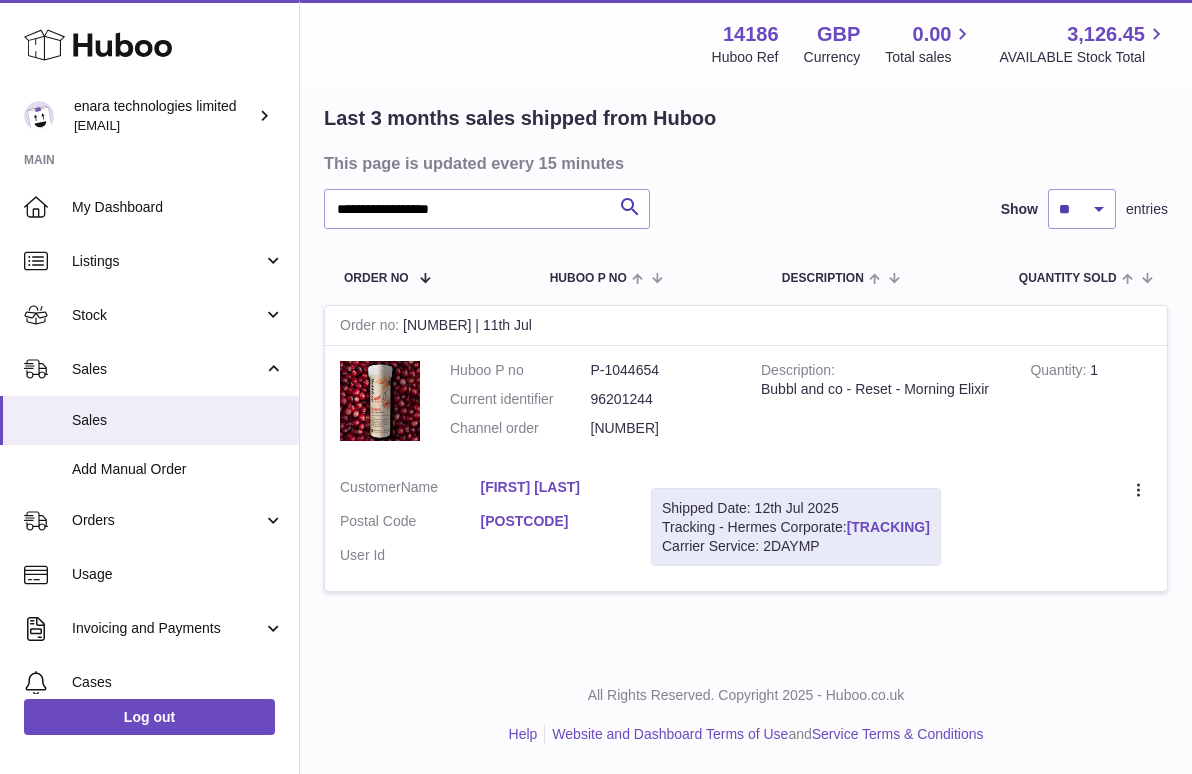 drag, startPoint x: 986, startPoint y: 517, endPoint x: 854, endPoint y: 516, distance: 132.00378 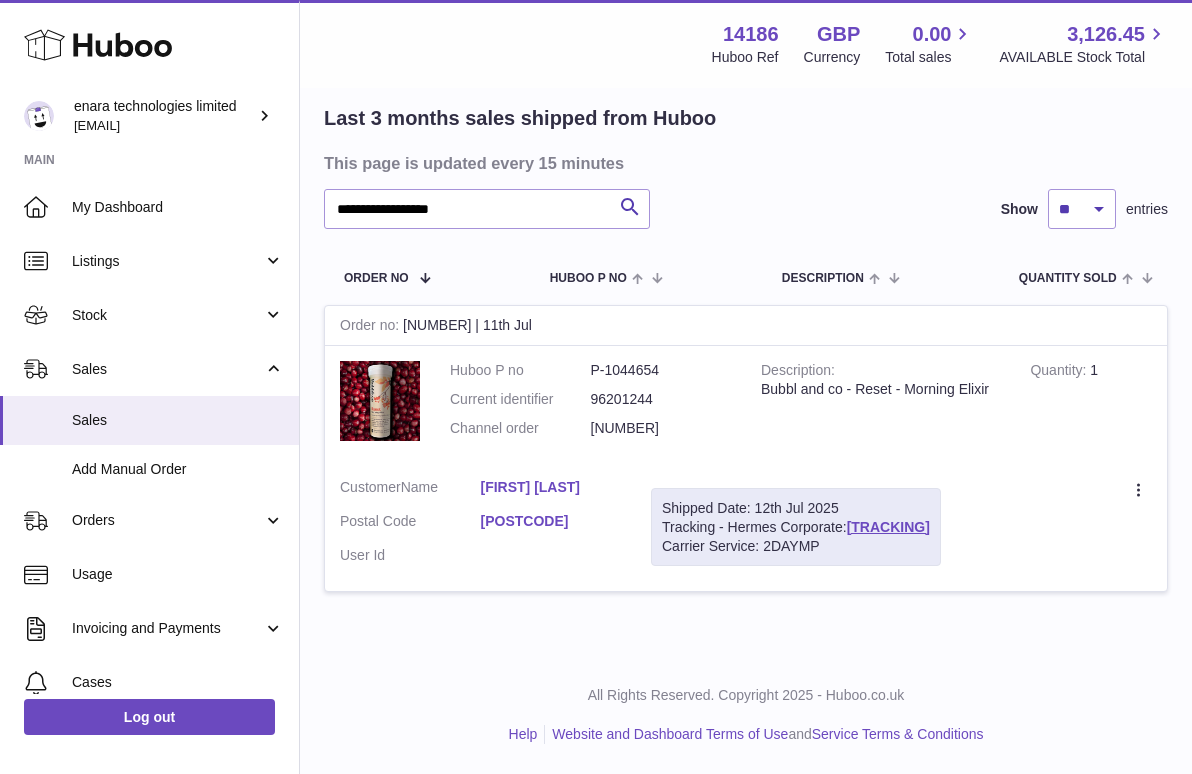 copy on "[TRACKING]" 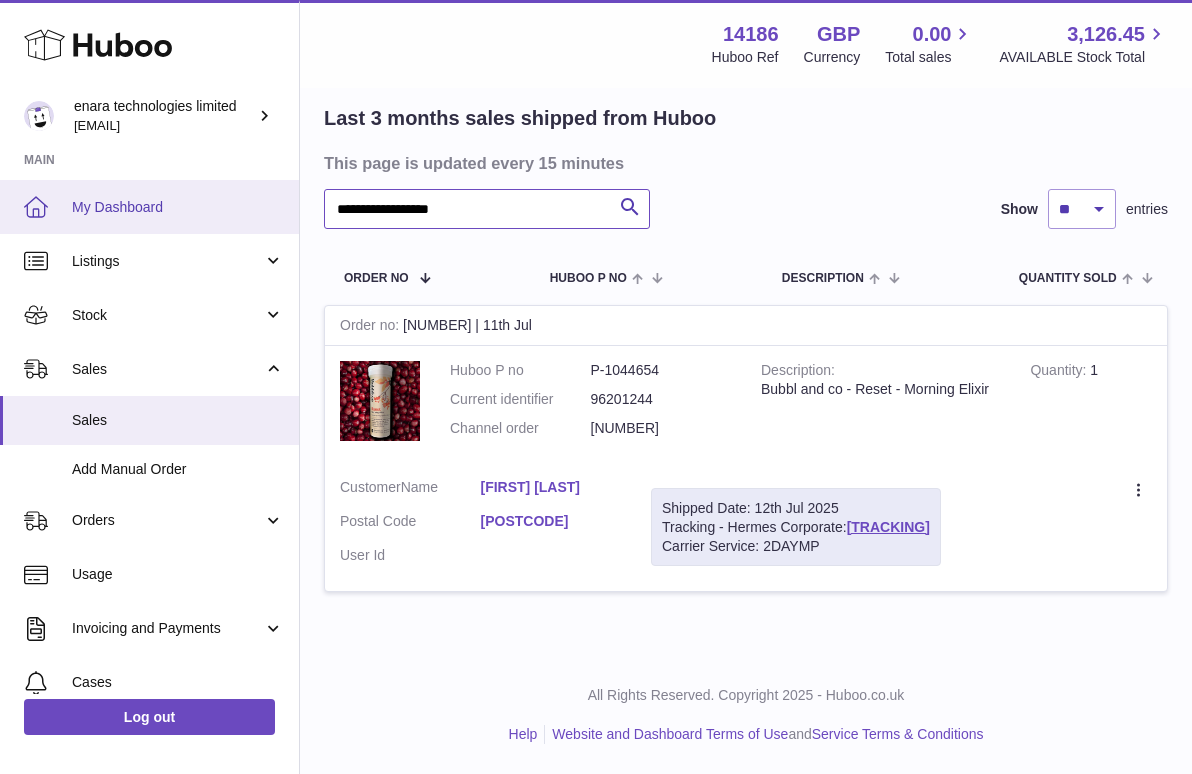 drag, startPoint x: 503, startPoint y: 212, endPoint x: 109, endPoint y: 184, distance: 394.99368 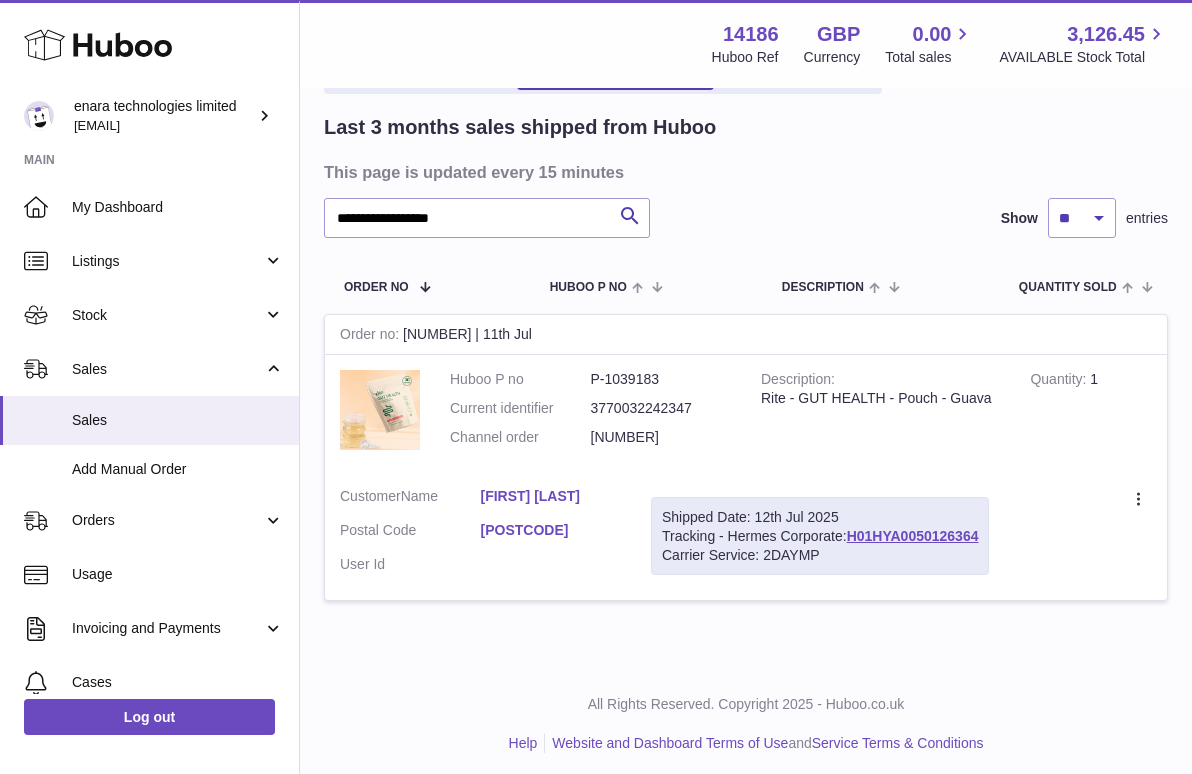 drag, startPoint x: 989, startPoint y: 529, endPoint x: 848, endPoint y: 527, distance: 141.01419 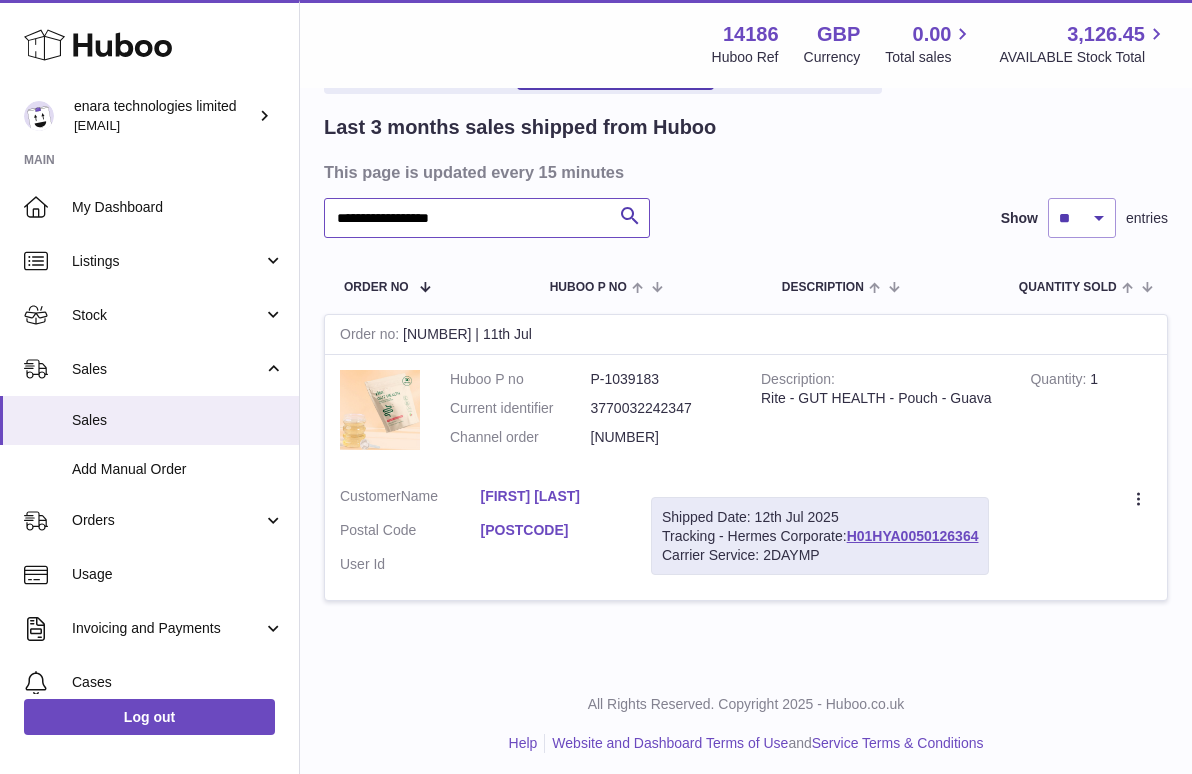 drag, startPoint x: 514, startPoint y: 219, endPoint x: 72, endPoint y: 60, distance: 469.72864 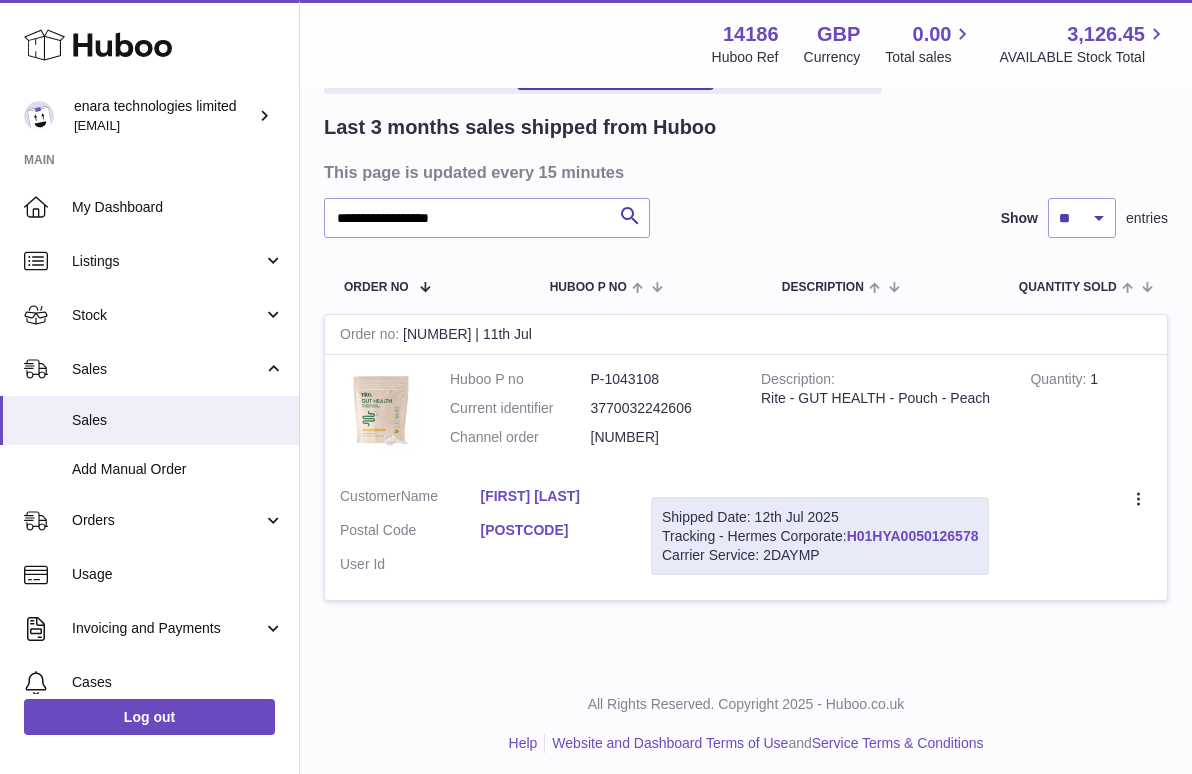 drag, startPoint x: 988, startPoint y: 527, endPoint x: 852, endPoint y: 529, distance: 136.01471 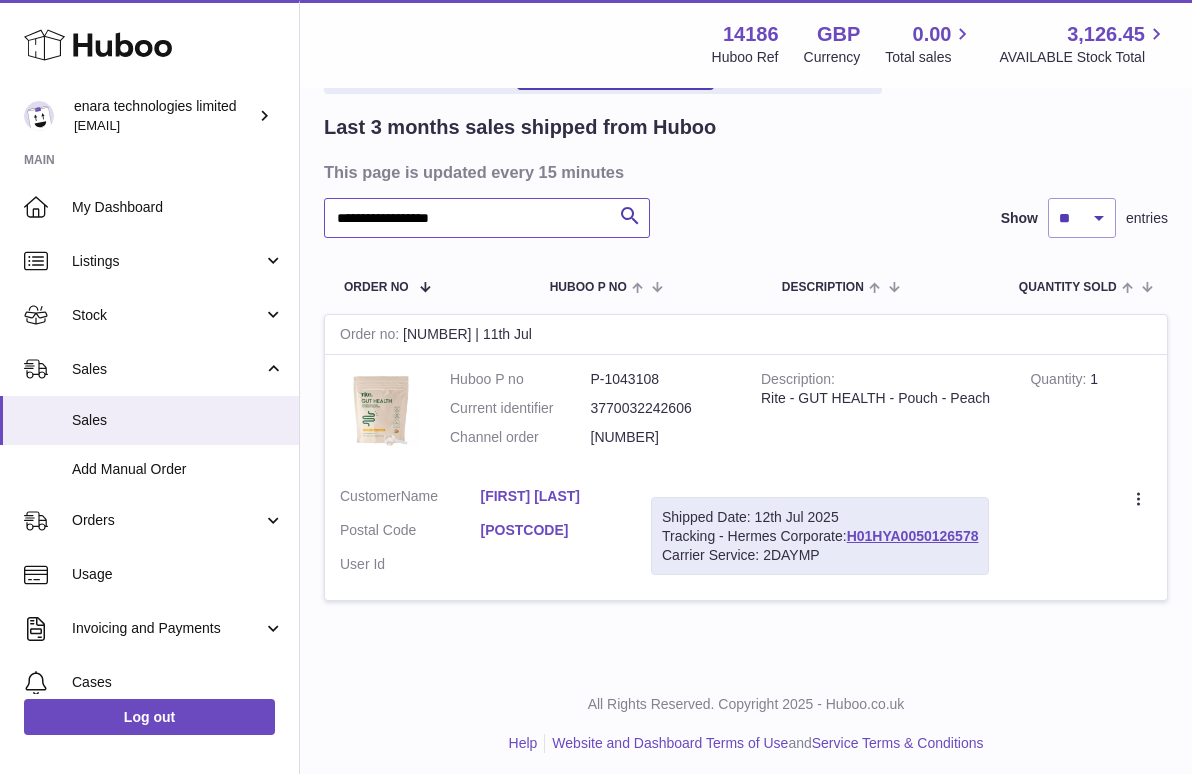 drag, startPoint x: 520, startPoint y: 217, endPoint x: -60, endPoint y: 139, distance: 585.2213 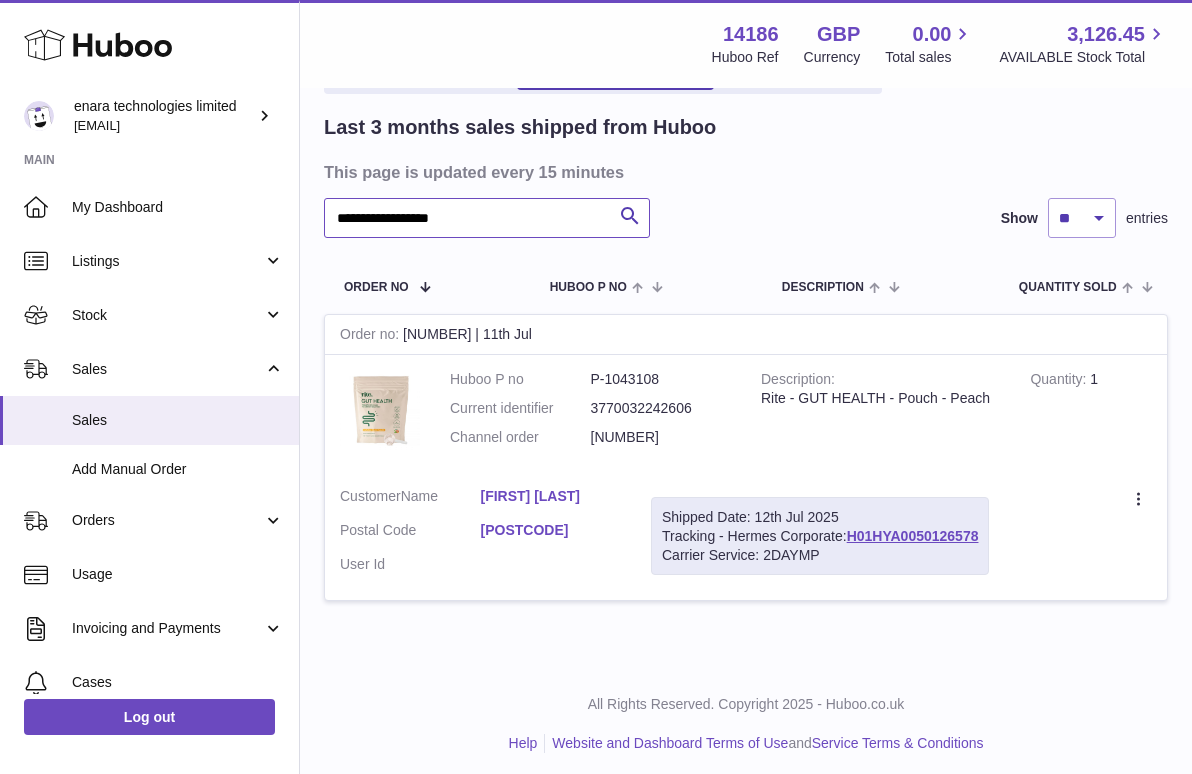 paste 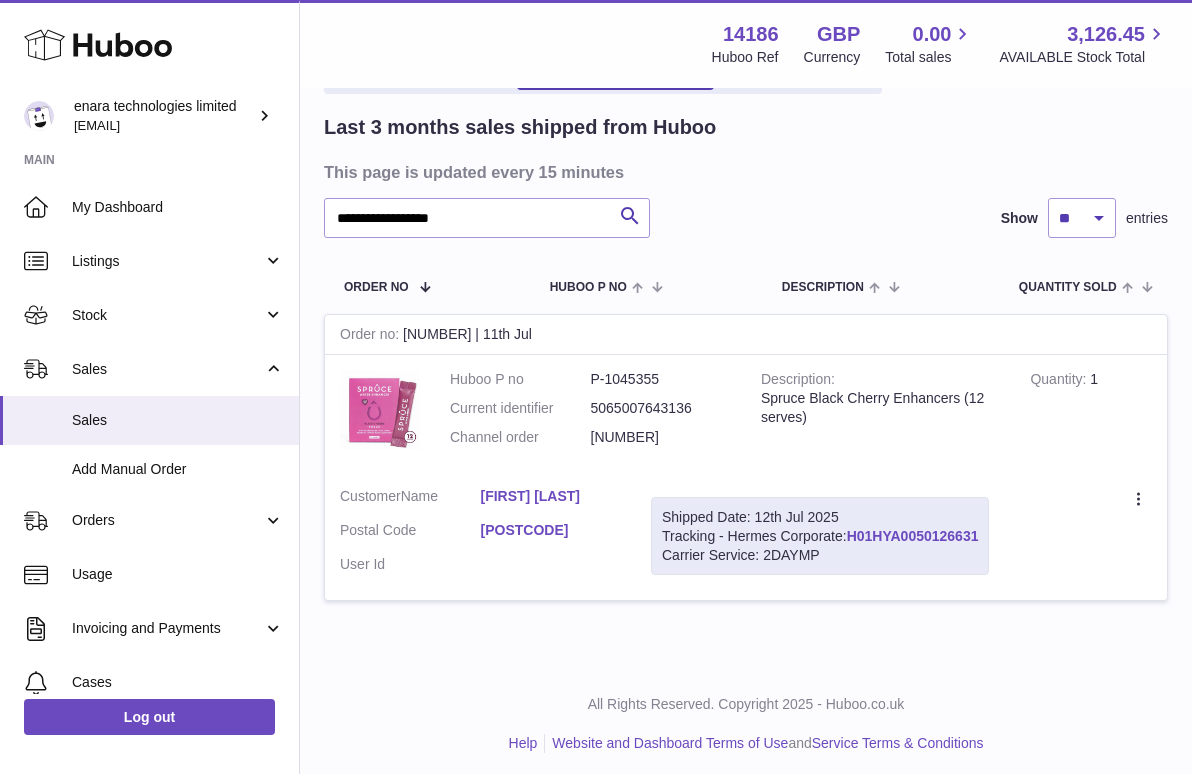 drag, startPoint x: 985, startPoint y: 530, endPoint x: 855, endPoint y: 531, distance: 130.00385 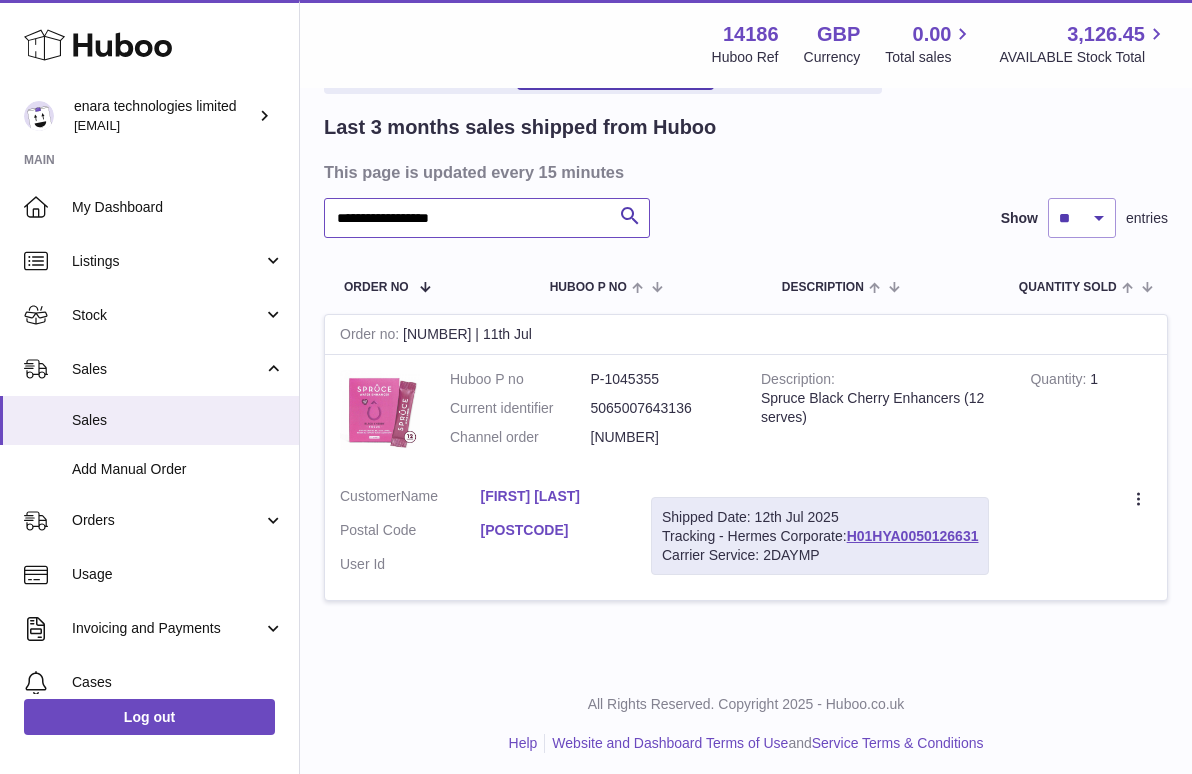 drag, startPoint x: 493, startPoint y: 220, endPoint x: -99, endPoint y: 29, distance: 622.049 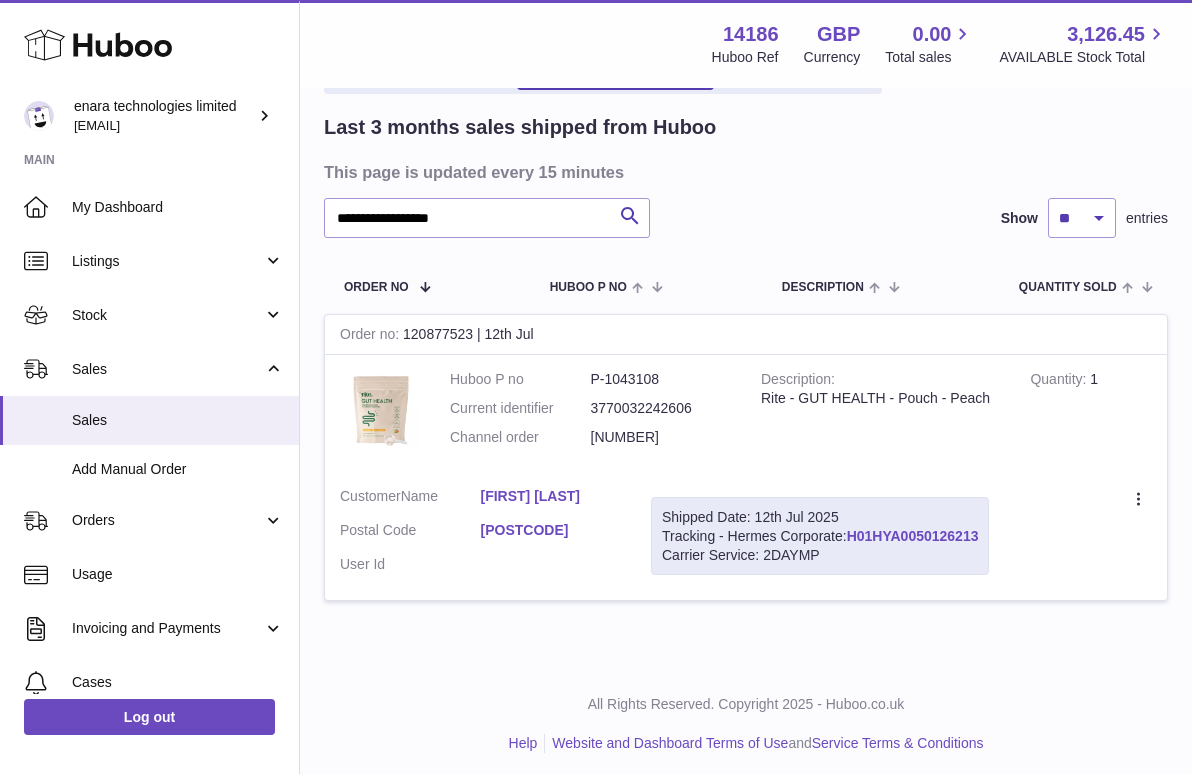 drag, startPoint x: 986, startPoint y: 529, endPoint x: 853, endPoint y: 535, distance: 133.13527 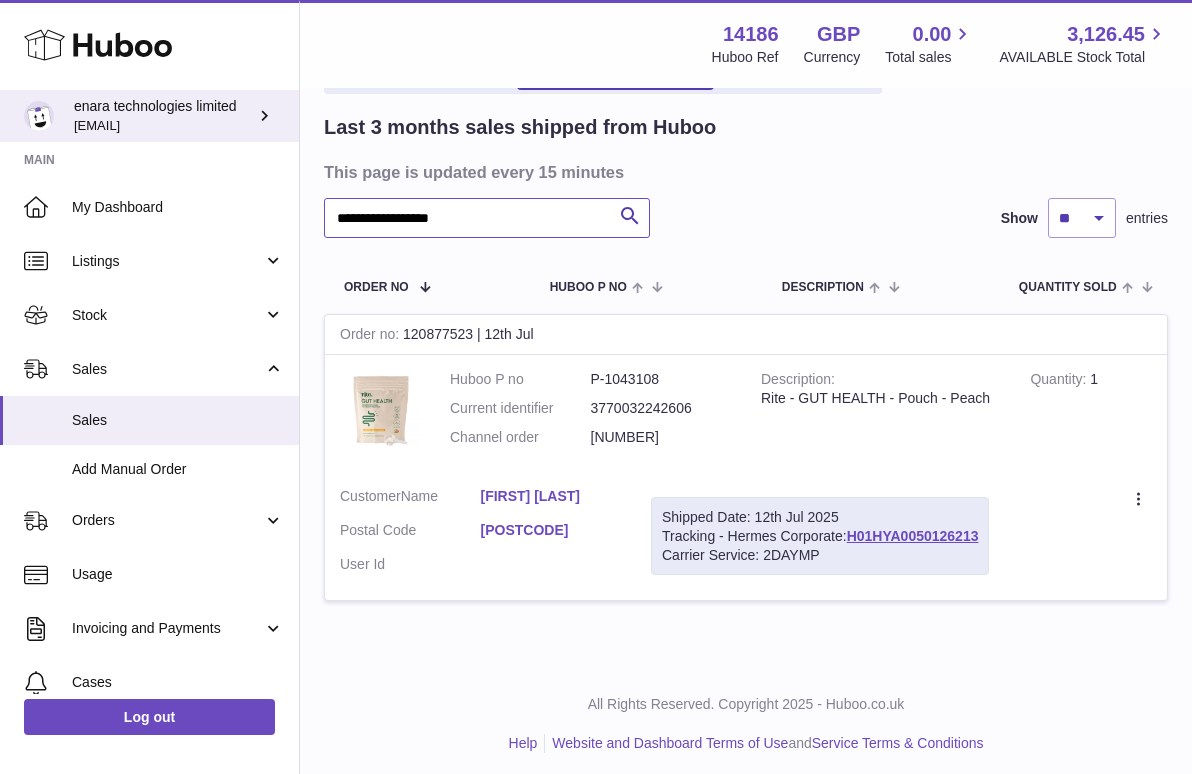 drag, startPoint x: 501, startPoint y: 213, endPoint x: 56, endPoint y: 138, distance: 451.27597 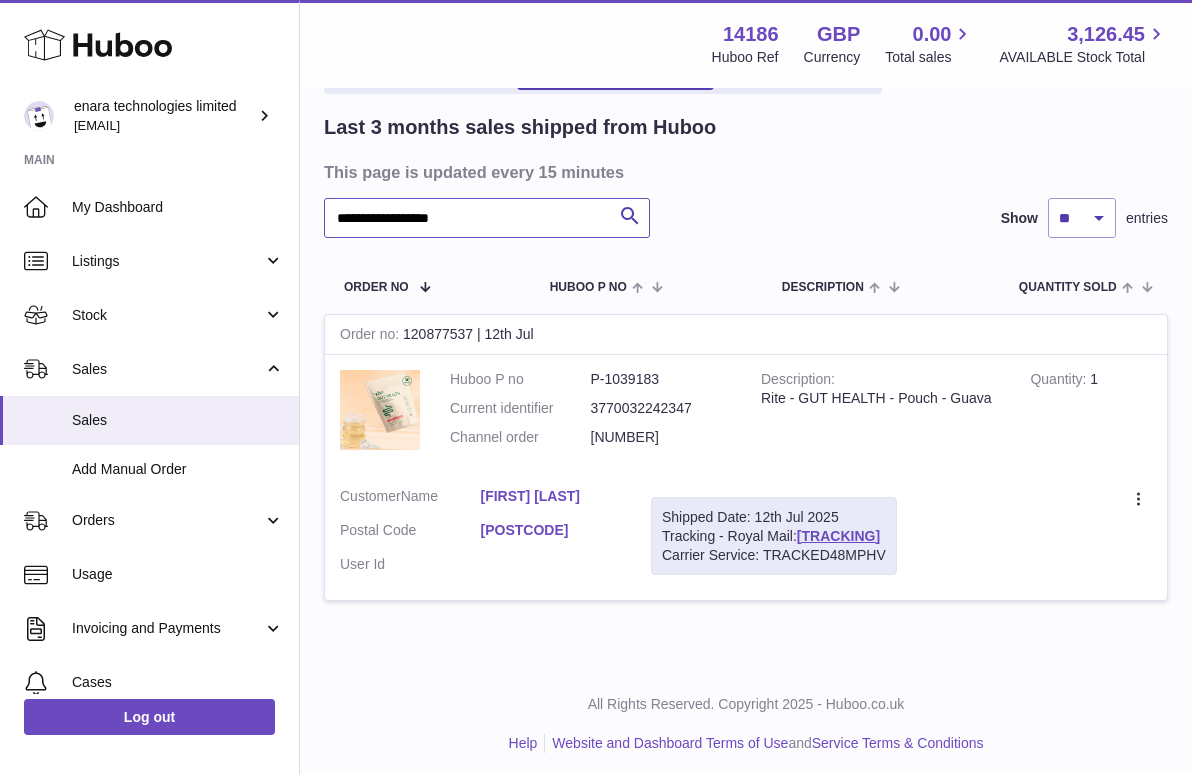 type on "**********" 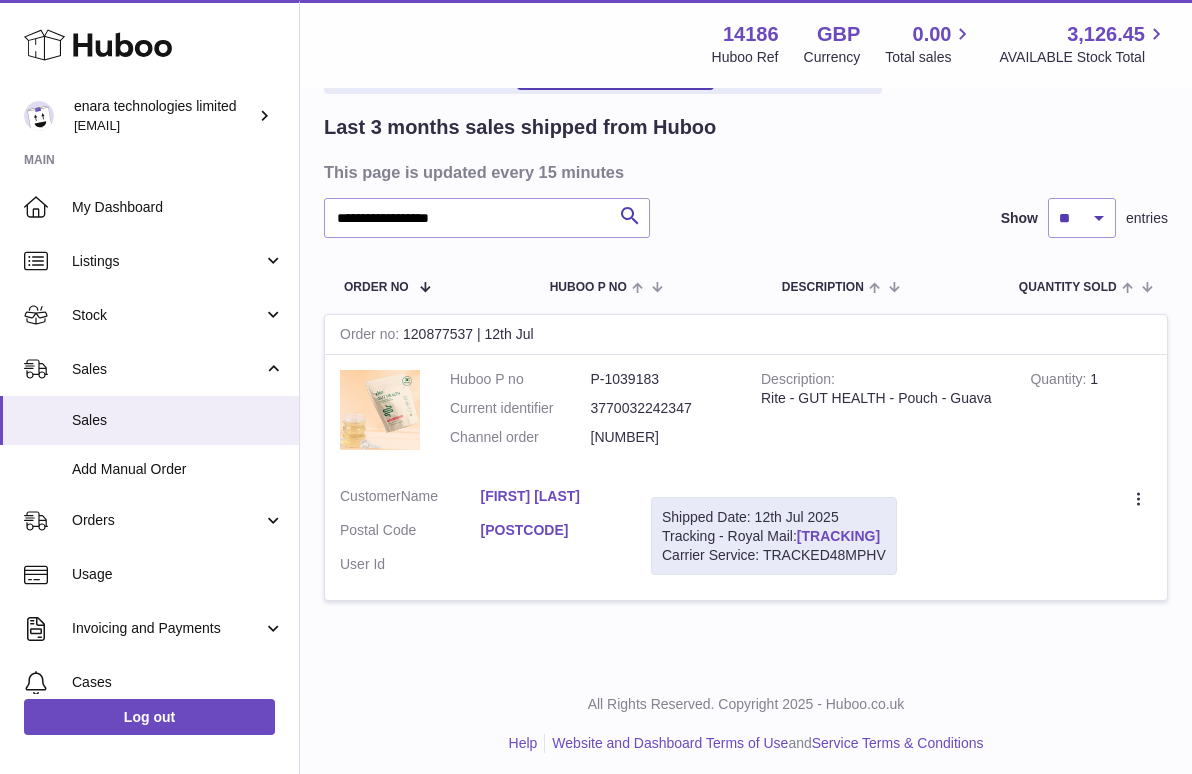drag, startPoint x: 915, startPoint y: 525, endPoint x: 805, endPoint y: 531, distance: 110.16351 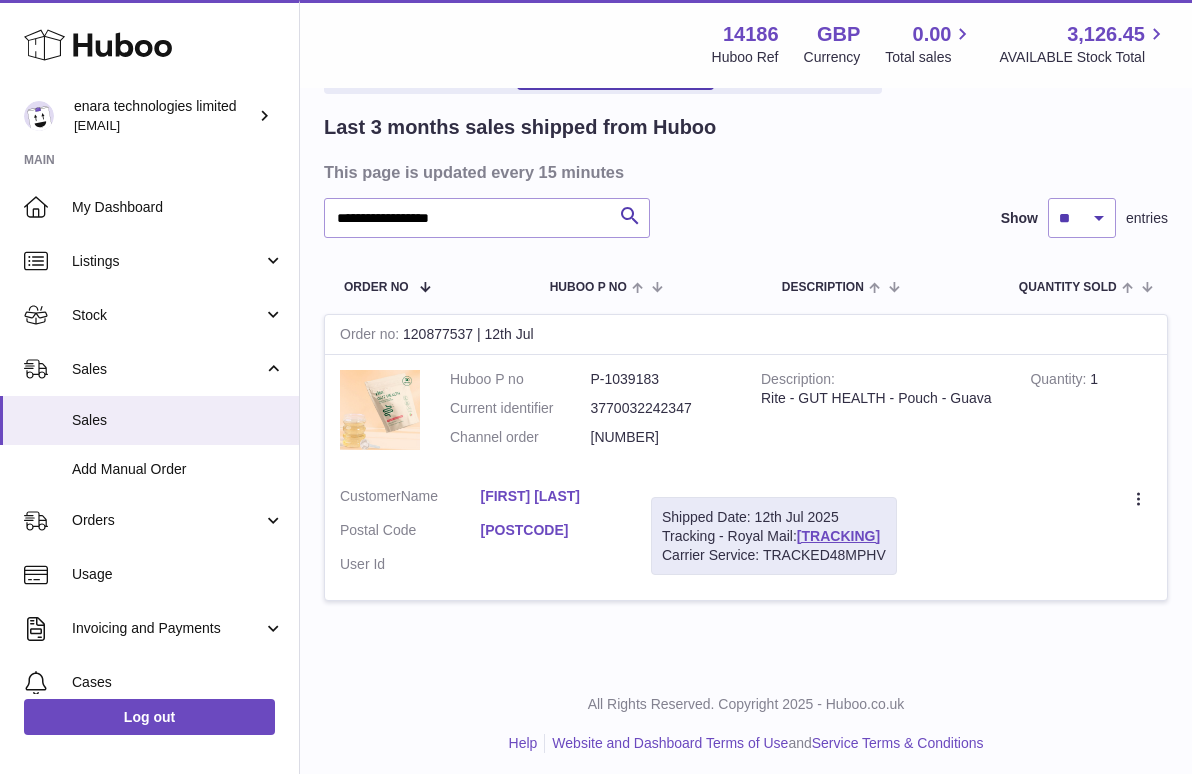 copy on "[TRACKING]" 